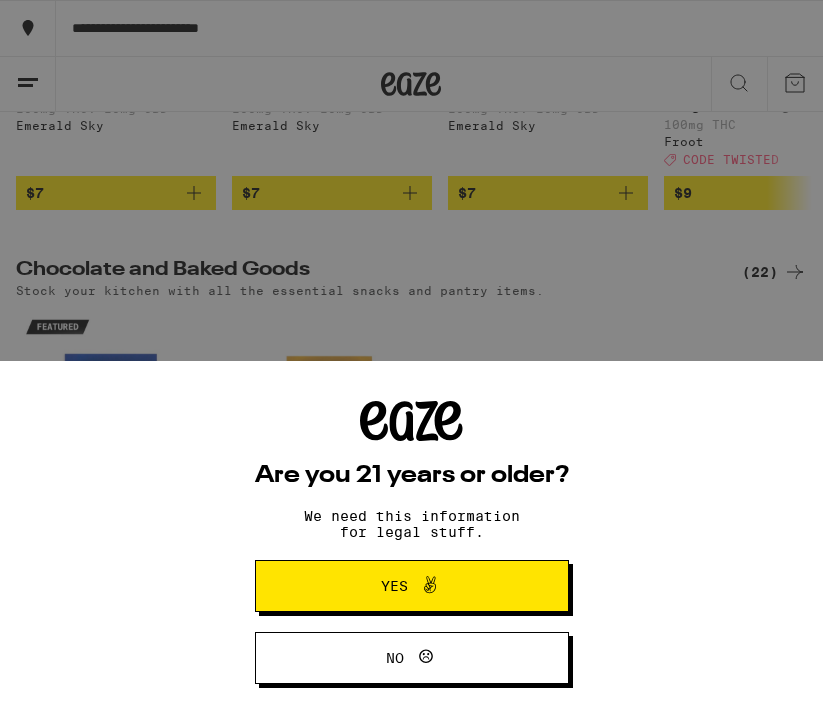 scroll, scrollTop: 521, scrollLeft: 0, axis: vertical 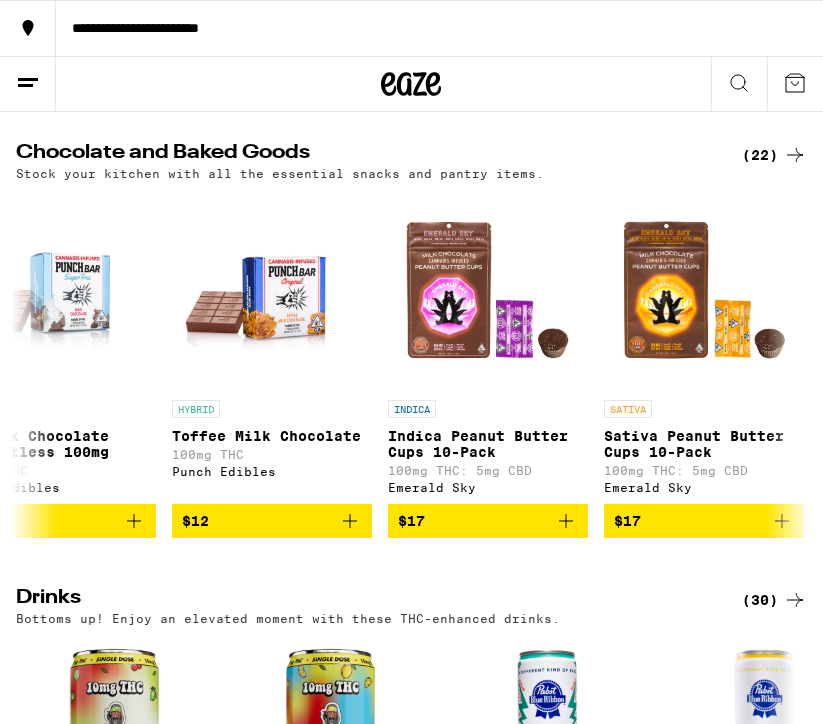 click on "**********" at bounding box center [439, 28] 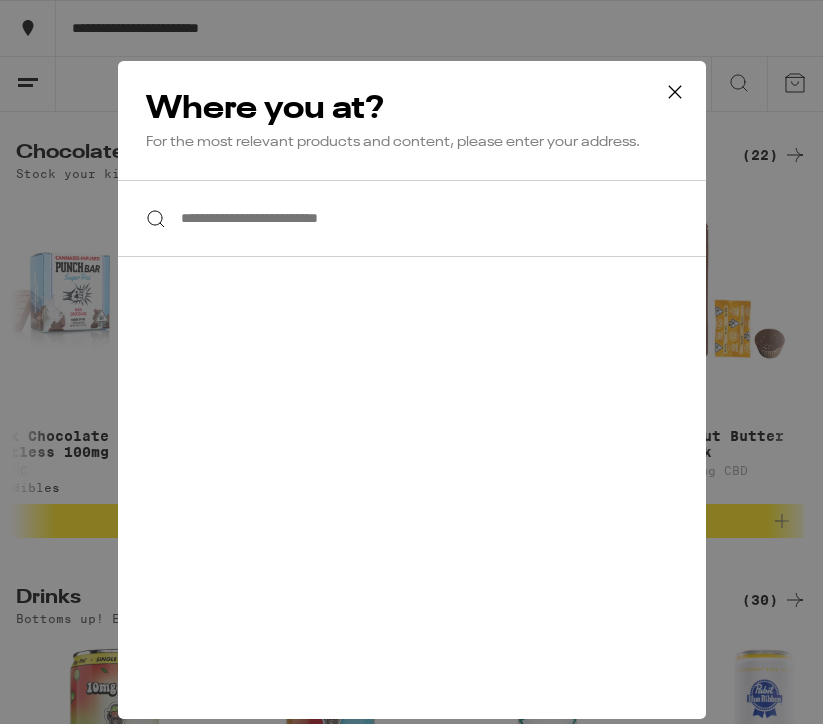 click on "**********" at bounding box center [412, 218] 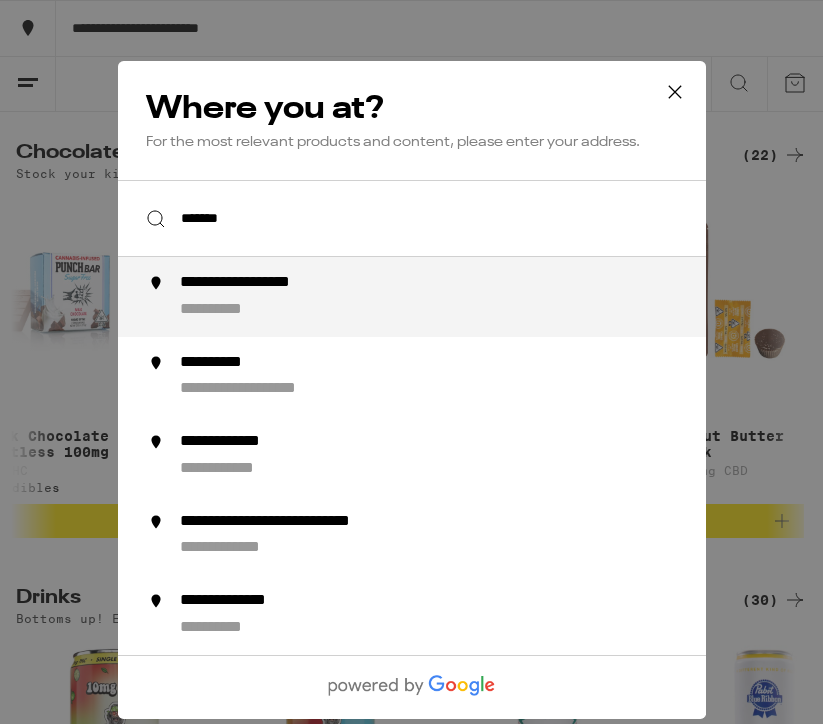 click on "**********" at bounding box center (272, 283) 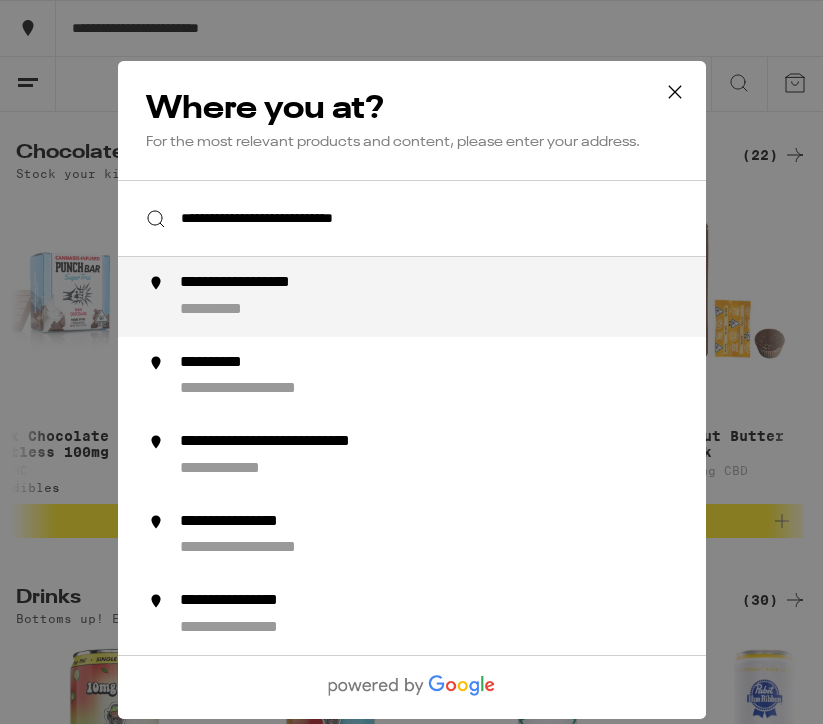 click on "**********" at bounding box center [272, 283] 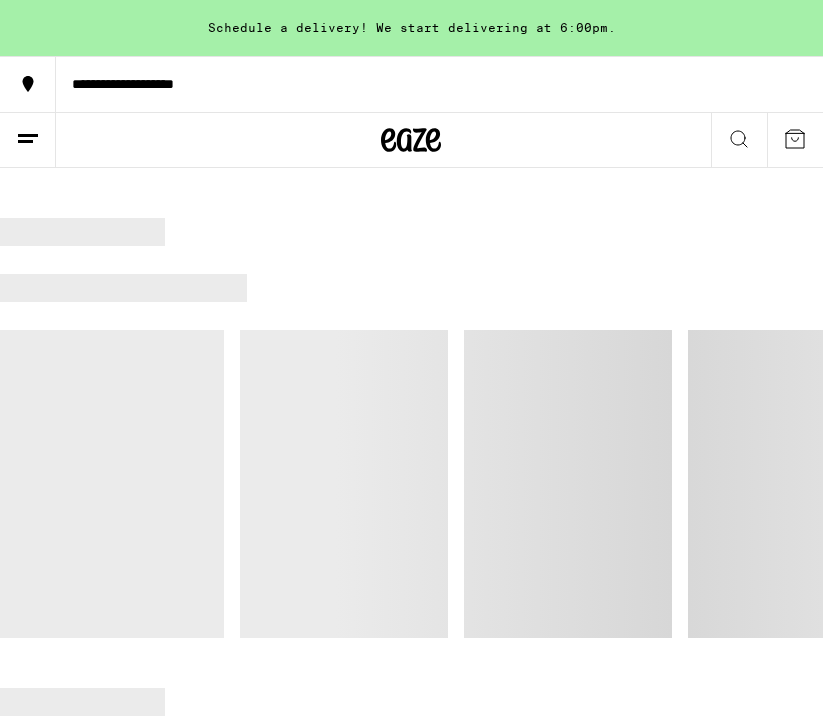 scroll, scrollTop: 2586, scrollLeft: 0, axis: vertical 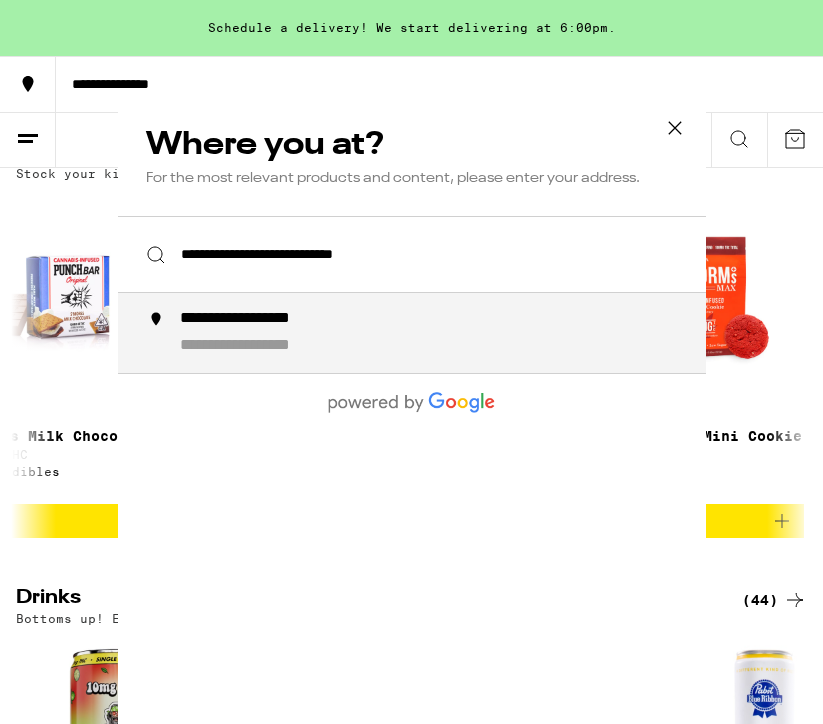 click on "**********" at bounding box center (272, 346) 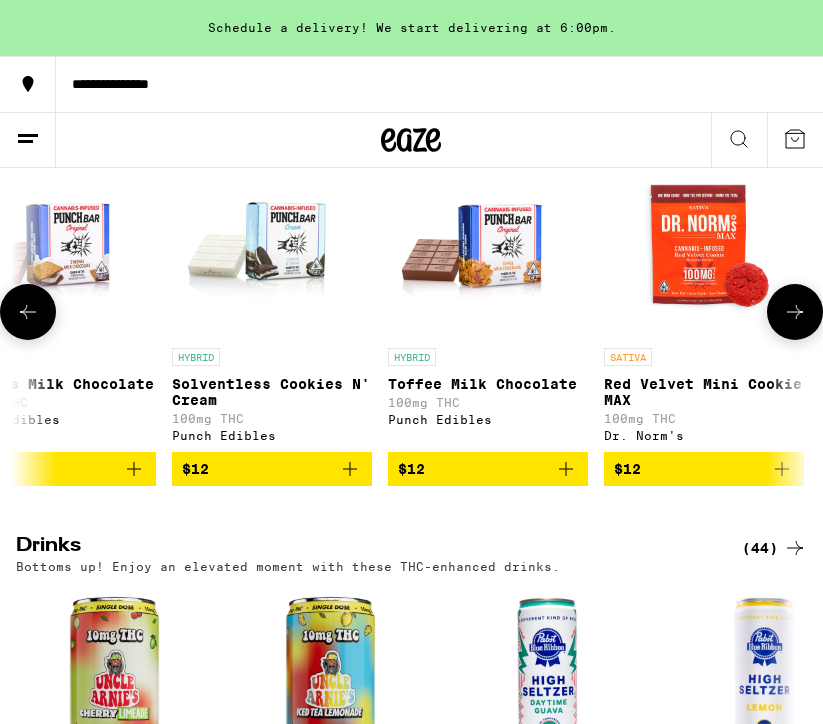 scroll, scrollTop: 707, scrollLeft: 0, axis: vertical 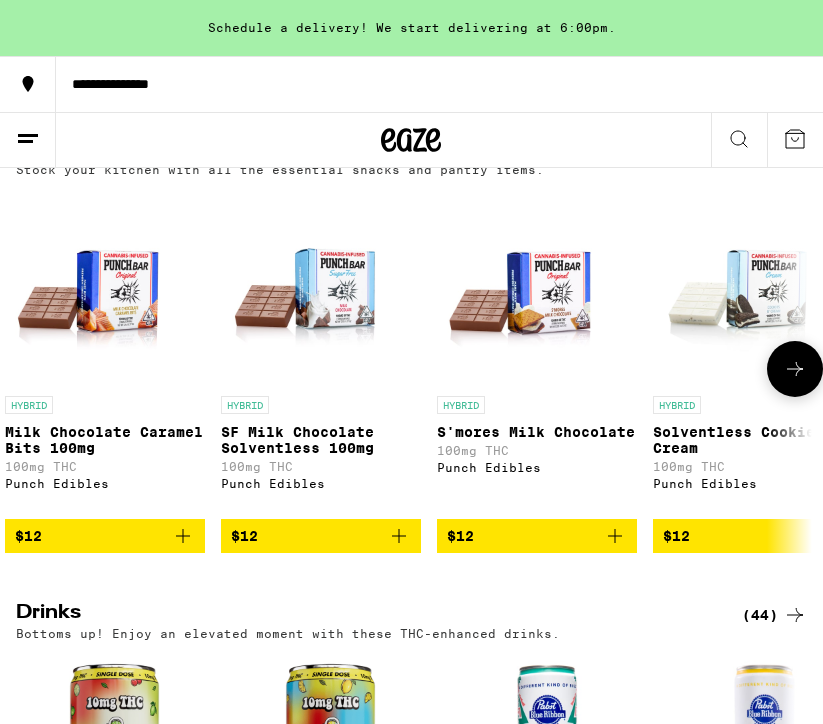 click on "$12" at bounding box center [321, 536] 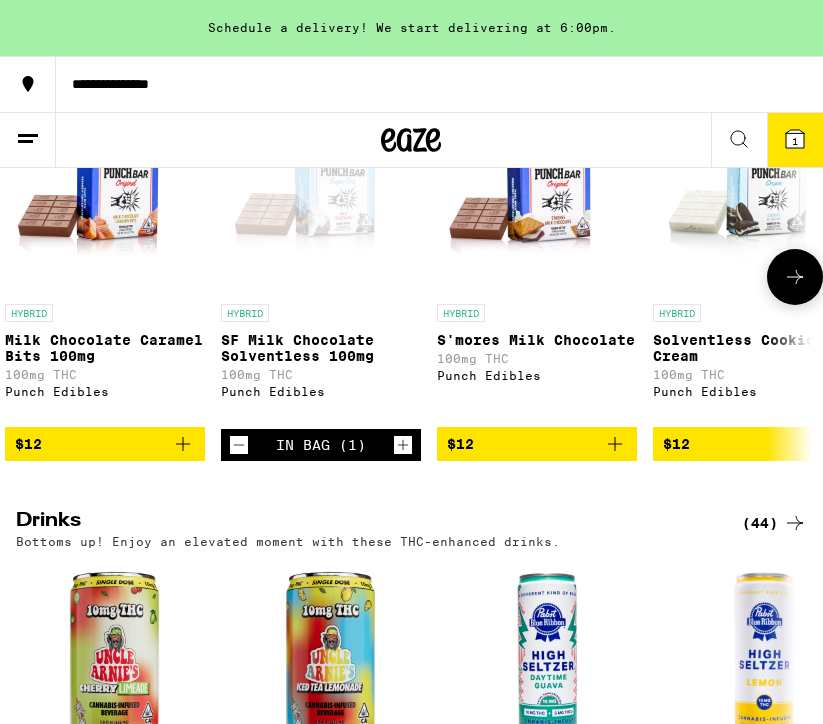 scroll, scrollTop: 788, scrollLeft: 0, axis: vertical 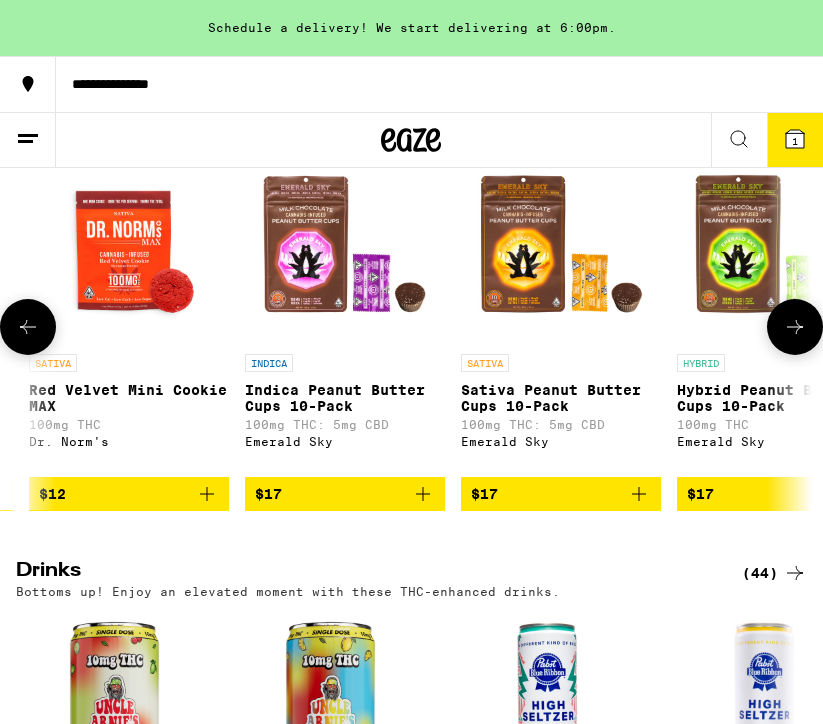 click on "$17" at bounding box center (345, 494) 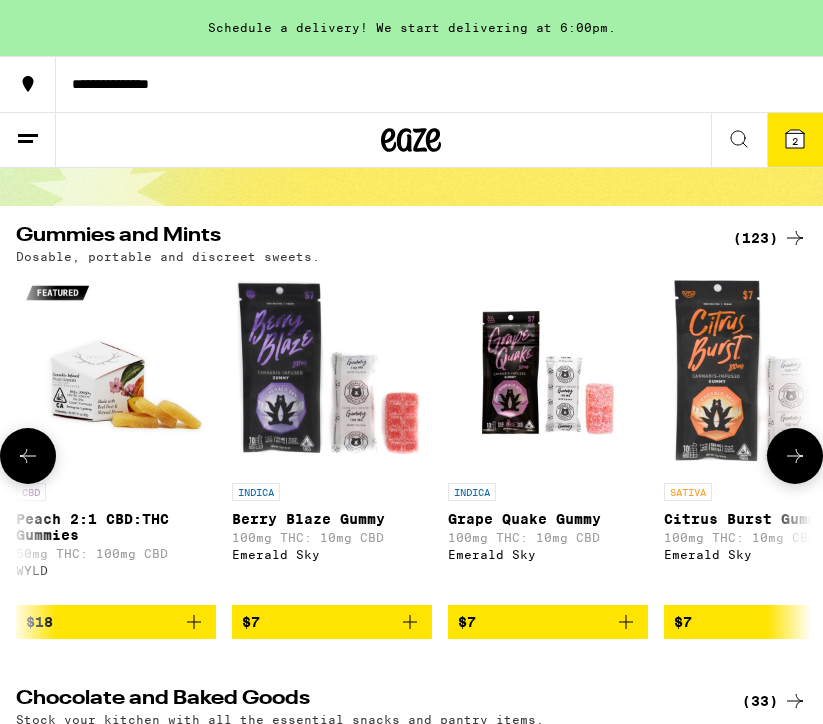 scroll, scrollTop: 148, scrollLeft: 20, axis: both 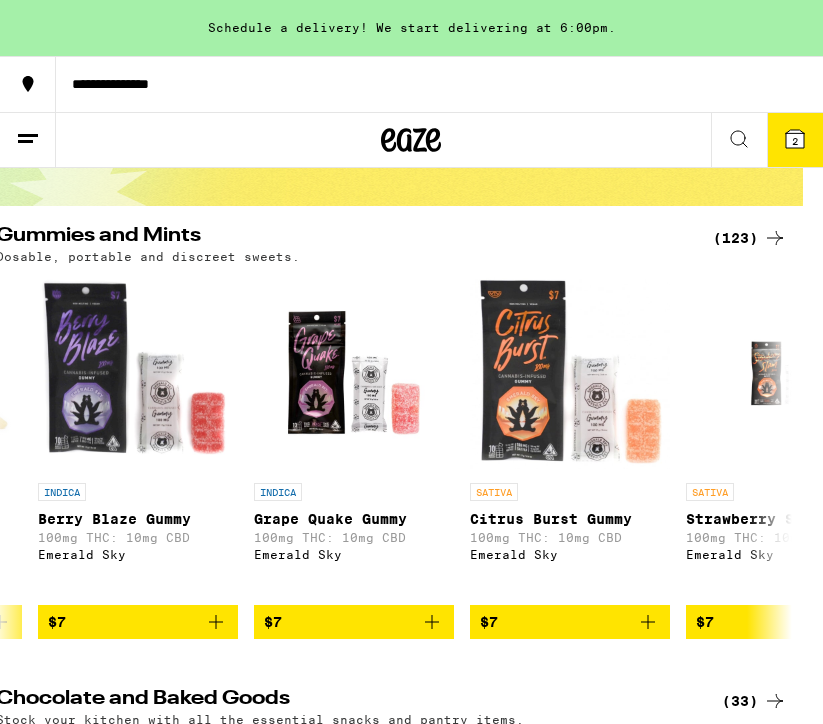 click 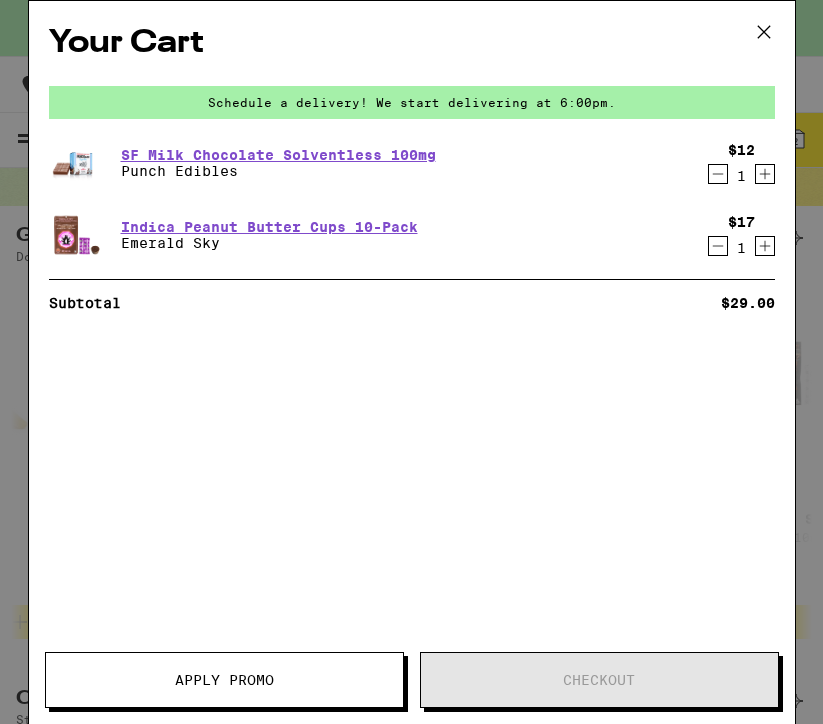 scroll, scrollTop: 148, scrollLeft: 0, axis: vertical 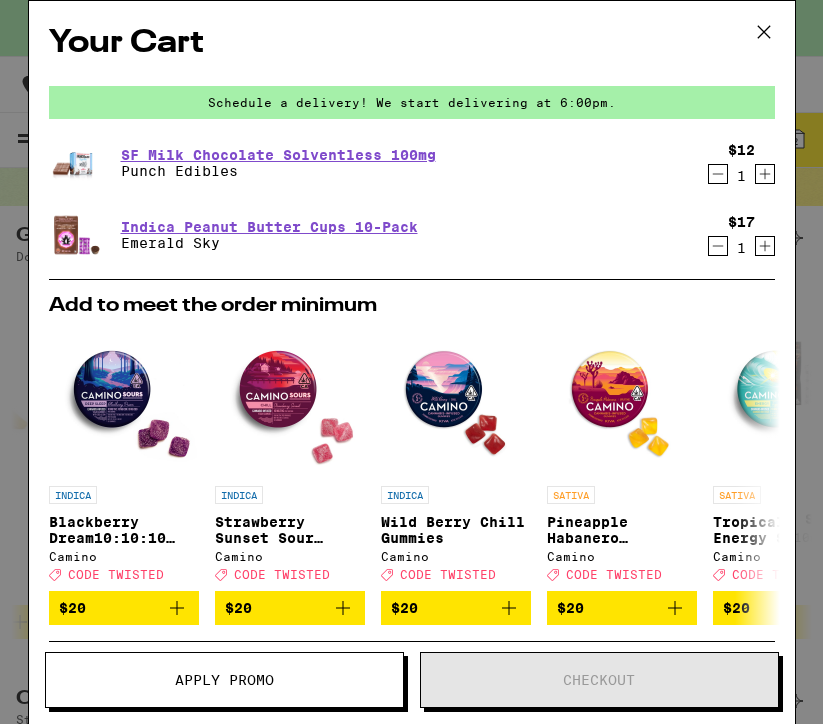 click 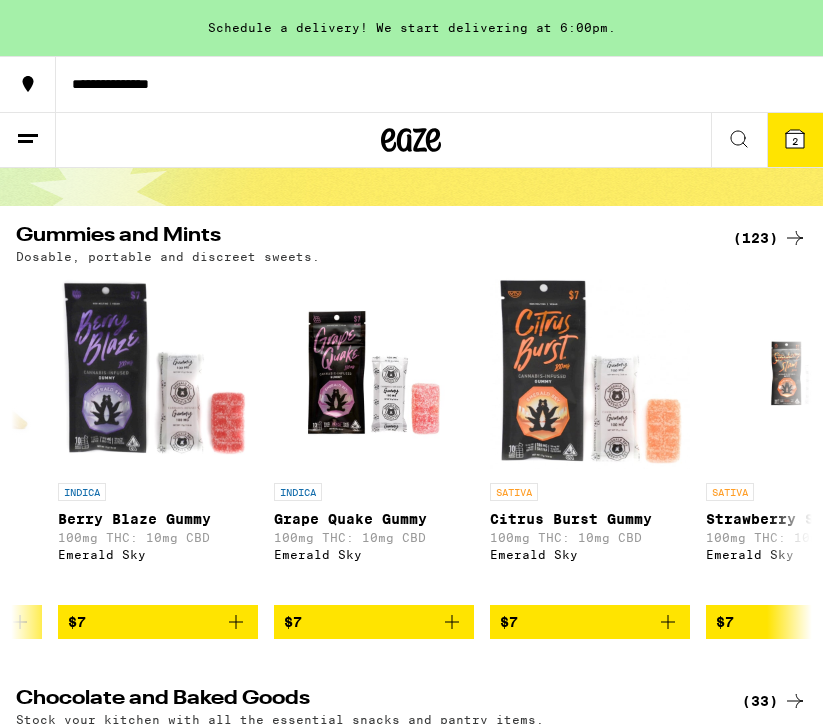 scroll, scrollTop: 0, scrollLeft: 0, axis: both 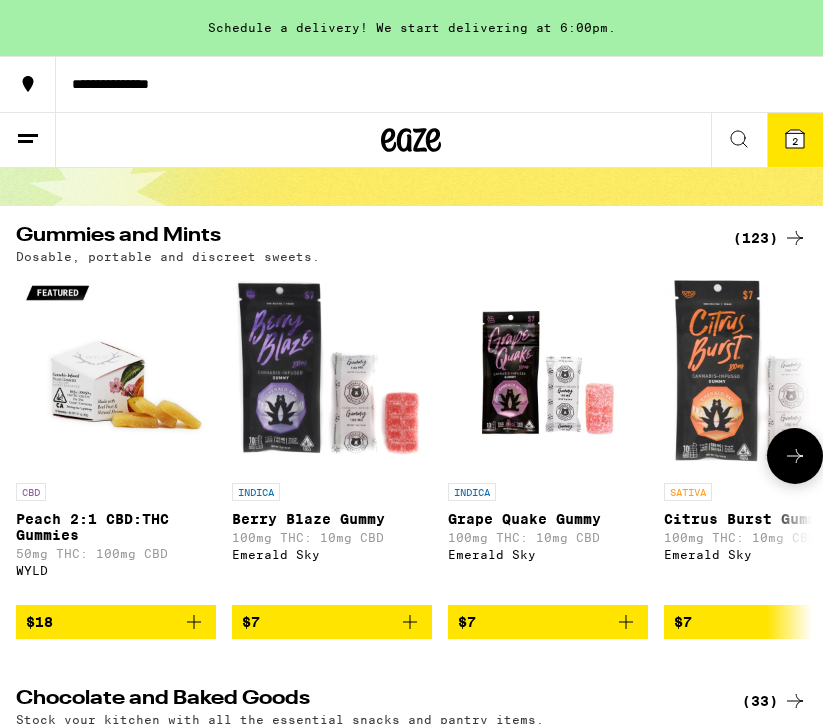 click on "$18" at bounding box center (116, 622) 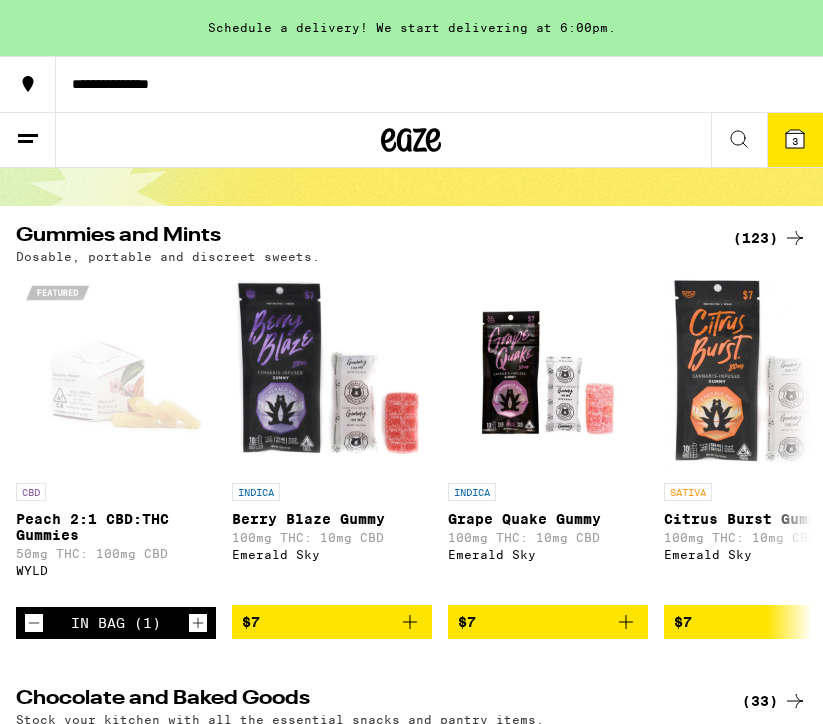 click 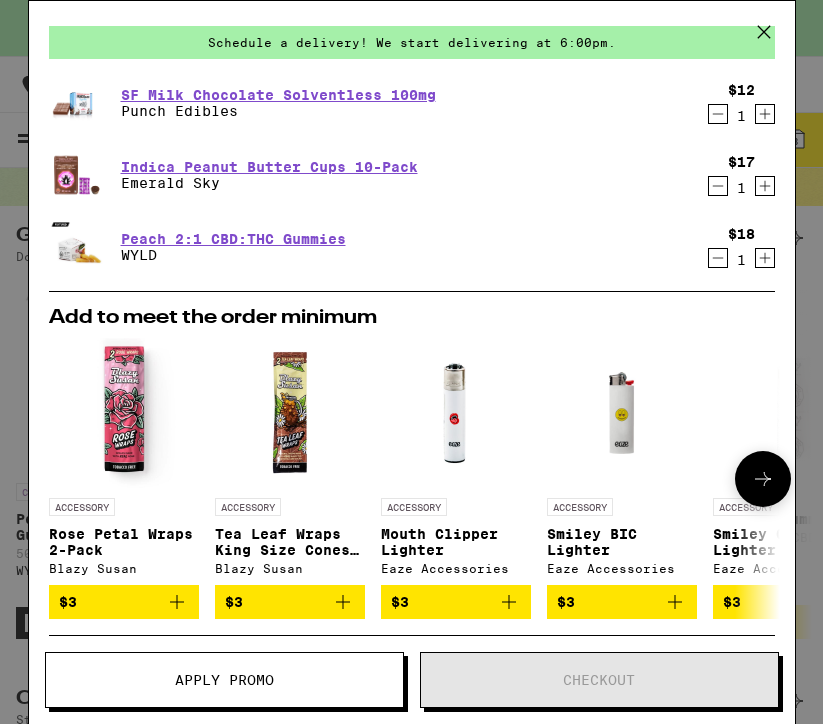 scroll, scrollTop: 0, scrollLeft: 0, axis: both 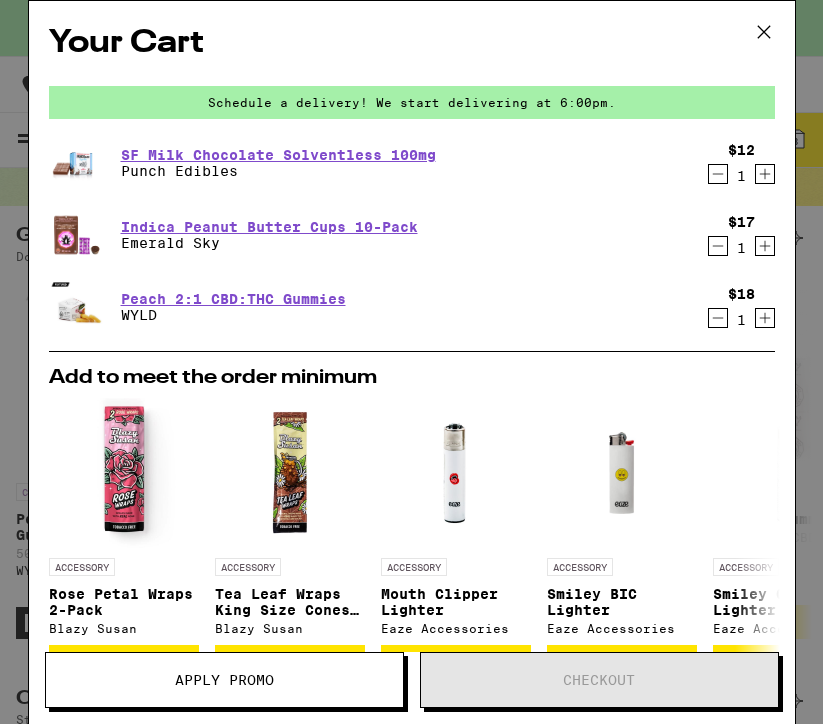 click 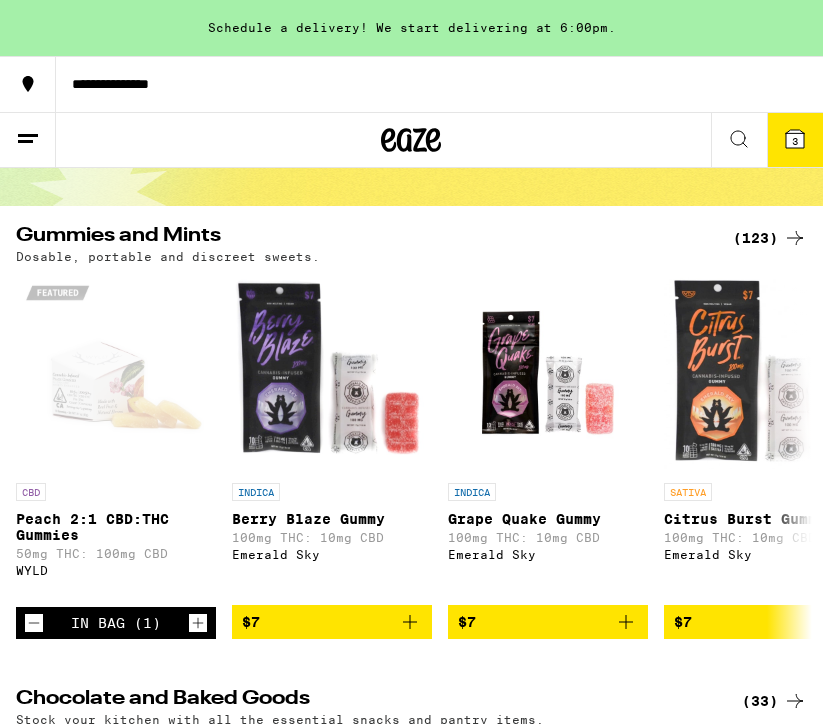 scroll, scrollTop: 0, scrollLeft: 0, axis: both 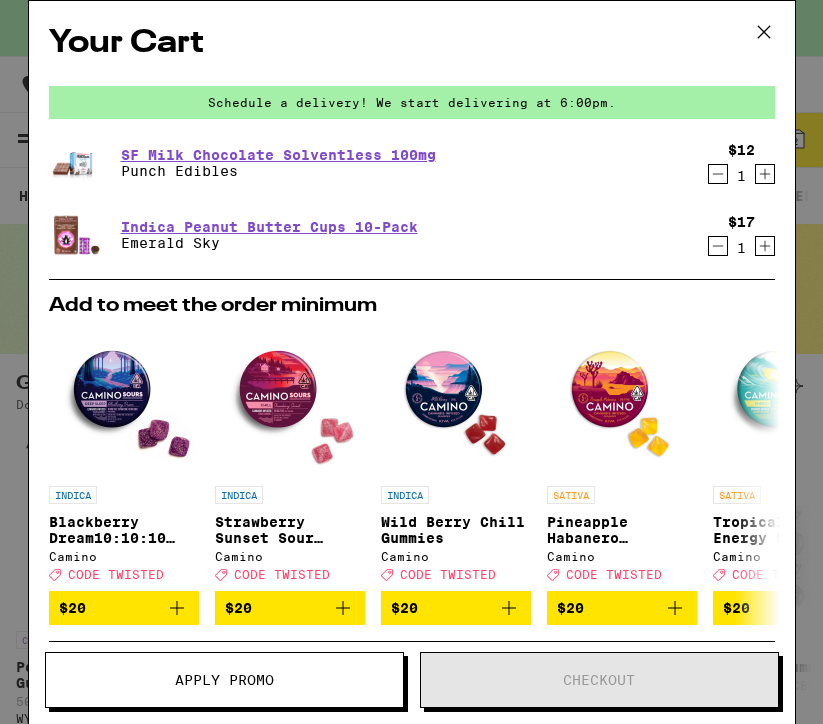 click 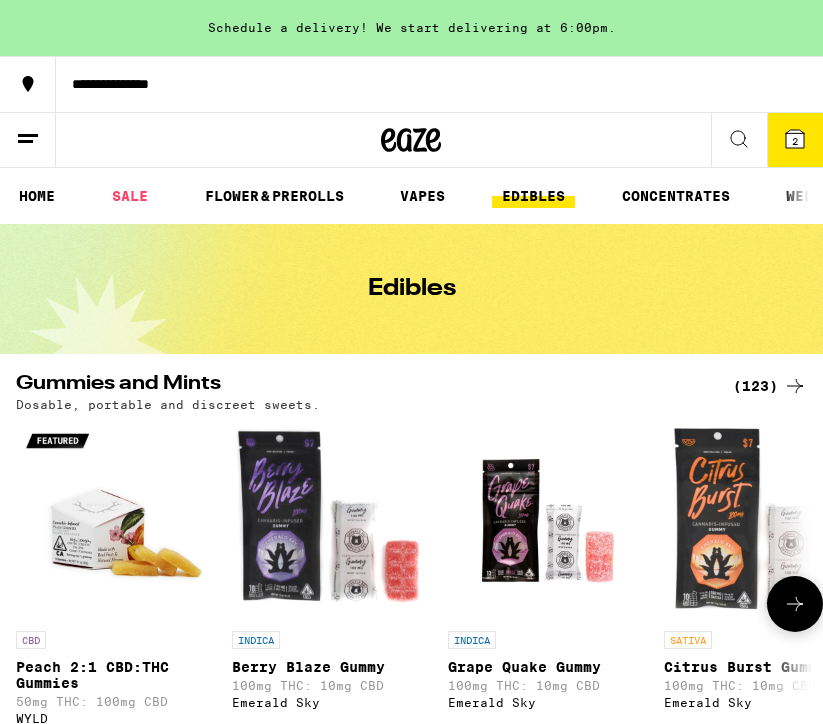 scroll, scrollTop: 0, scrollLeft: 0, axis: both 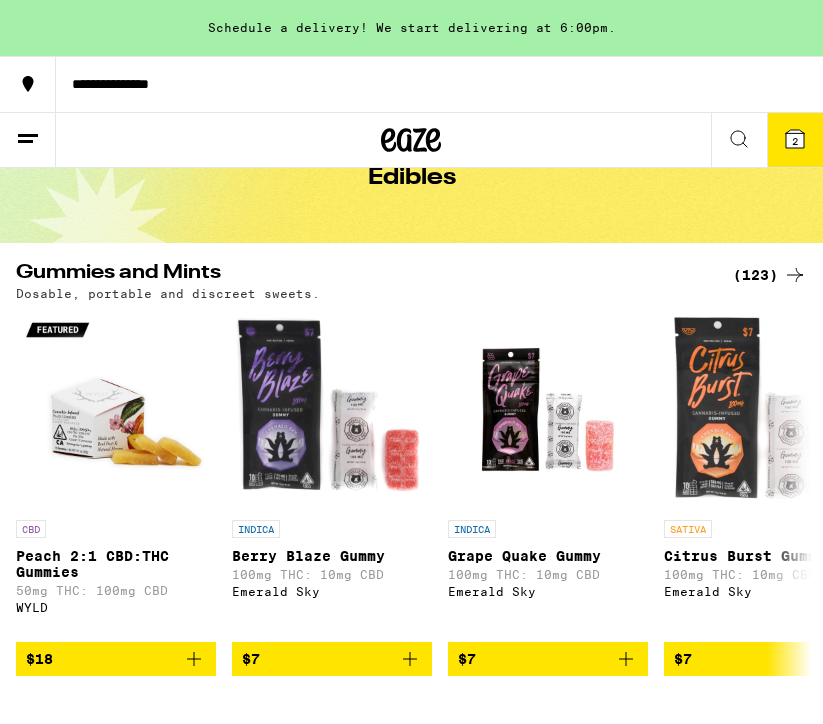 click on "(123)" at bounding box center (770, 275) 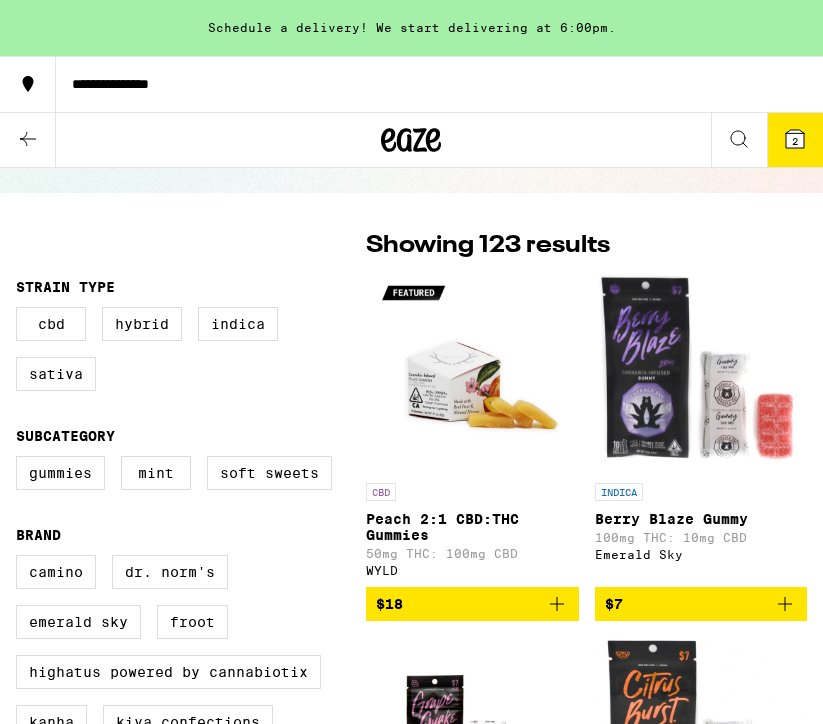 scroll, scrollTop: 97, scrollLeft: 0, axis: vertical 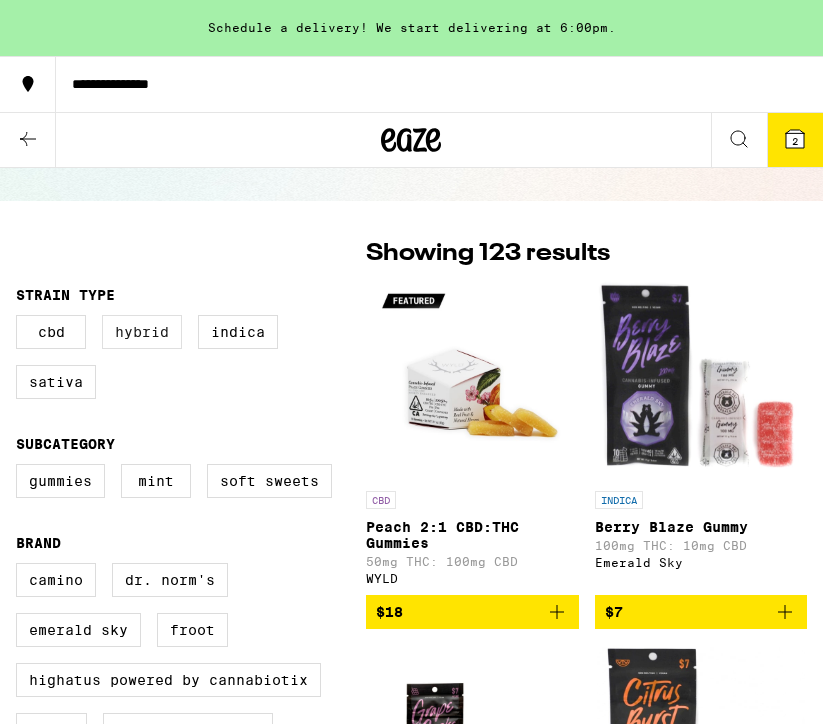 click on "Hybrid" at bounding box center (142, 332) 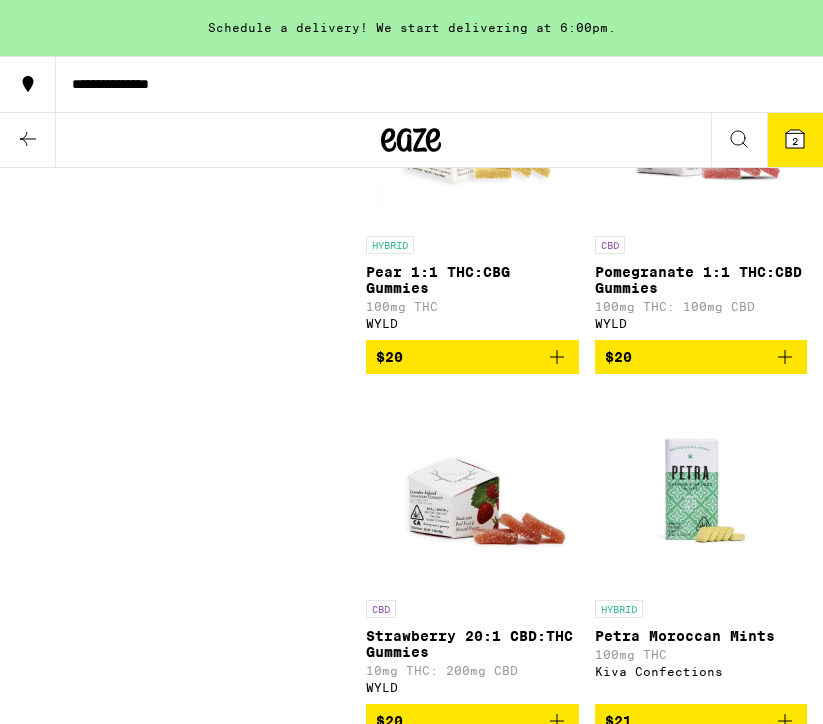 scroll, scrollTop: 6238, scrollLeft: 0, axis: vertical 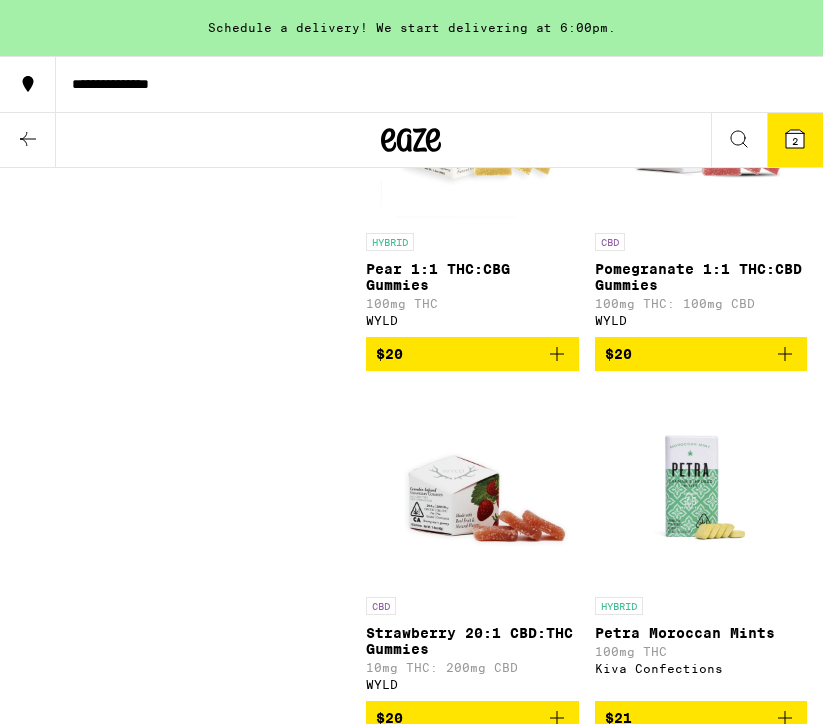 click on "$20" at bounding box center (701, 354) 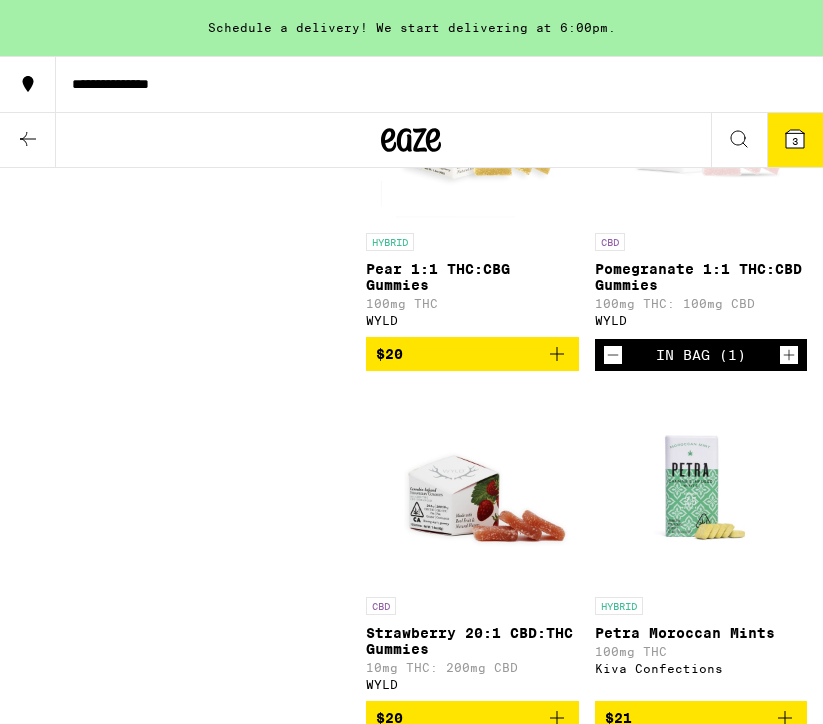 click on "3" at bounding box center (795, 140) 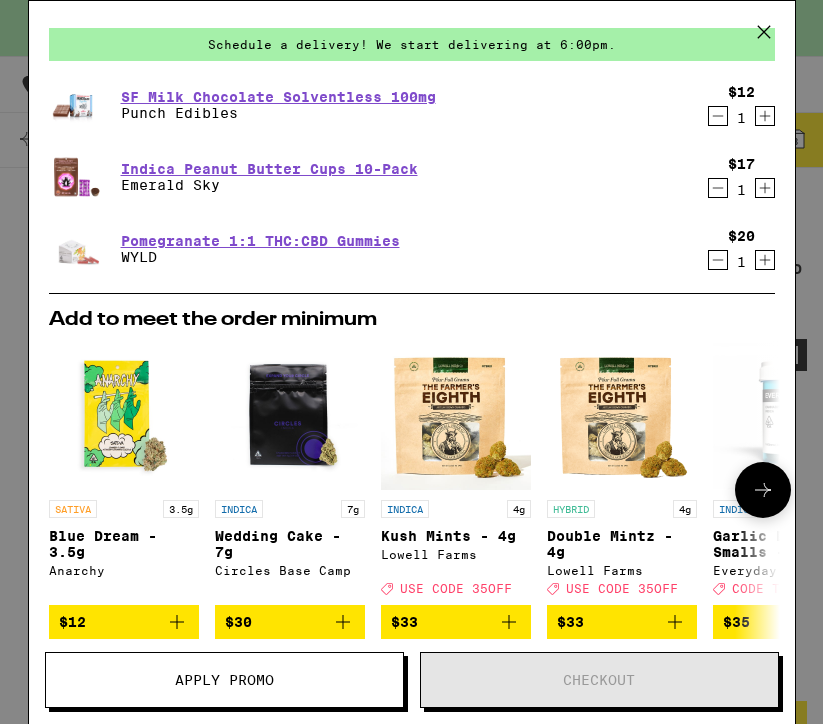 scroll, scrollTop: 0, scrollLeft: 0, axis: both 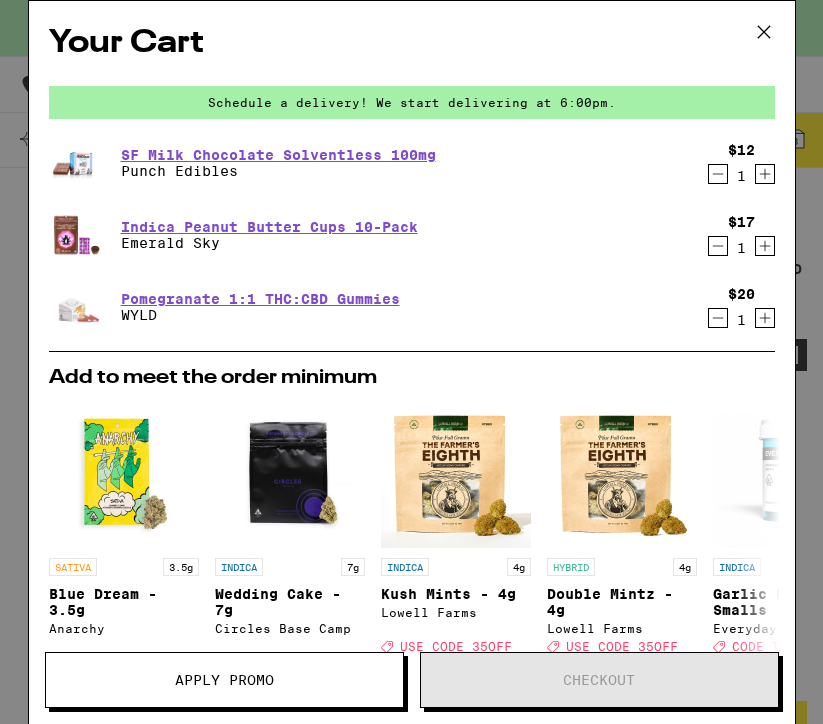 click 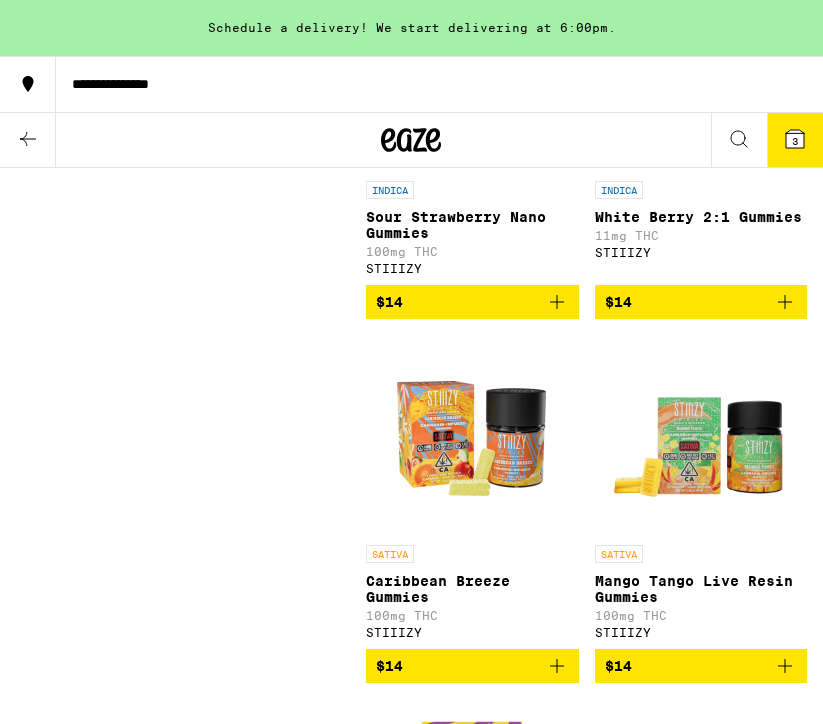 checkbox on "false" 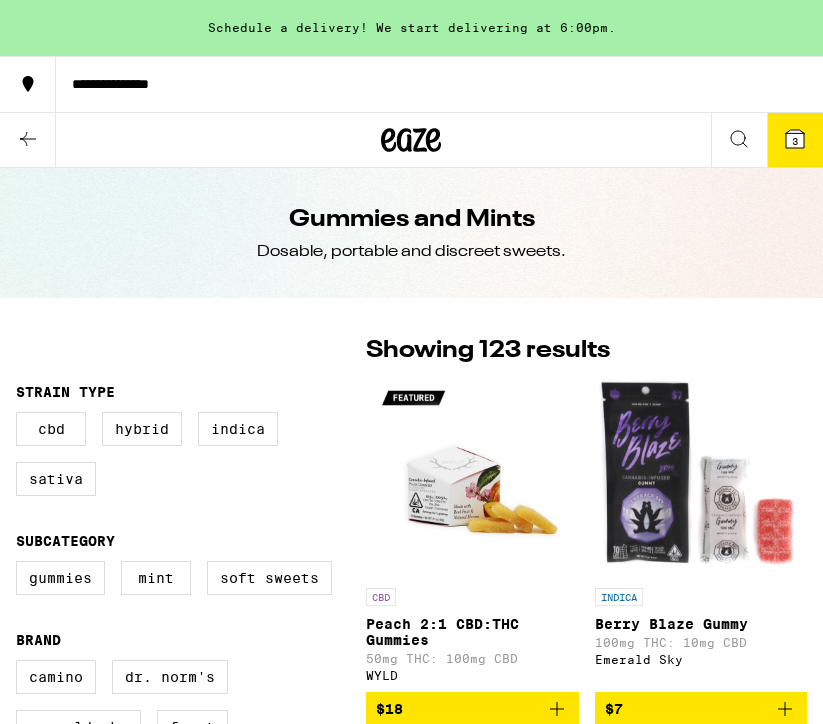 scroll, scrollTop: 111, scrollLeft: 0, axis: vertical 